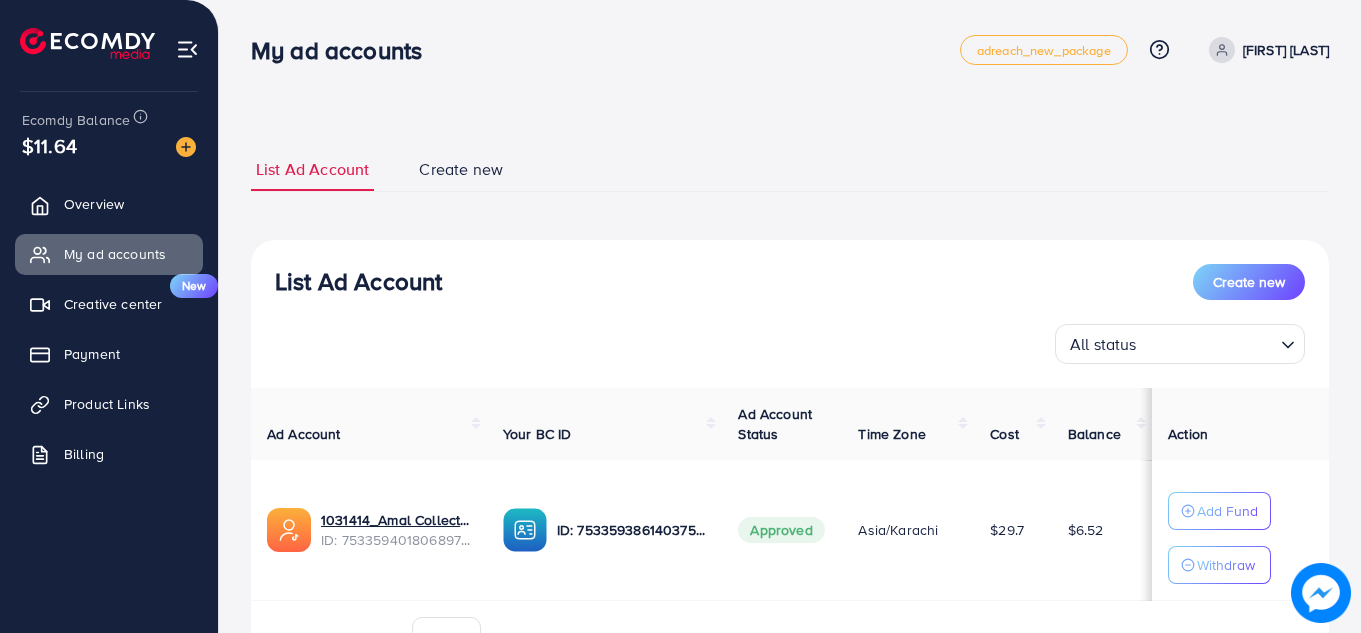 scroll, scrollTop: 0, scrollLeft: 0, axis: both 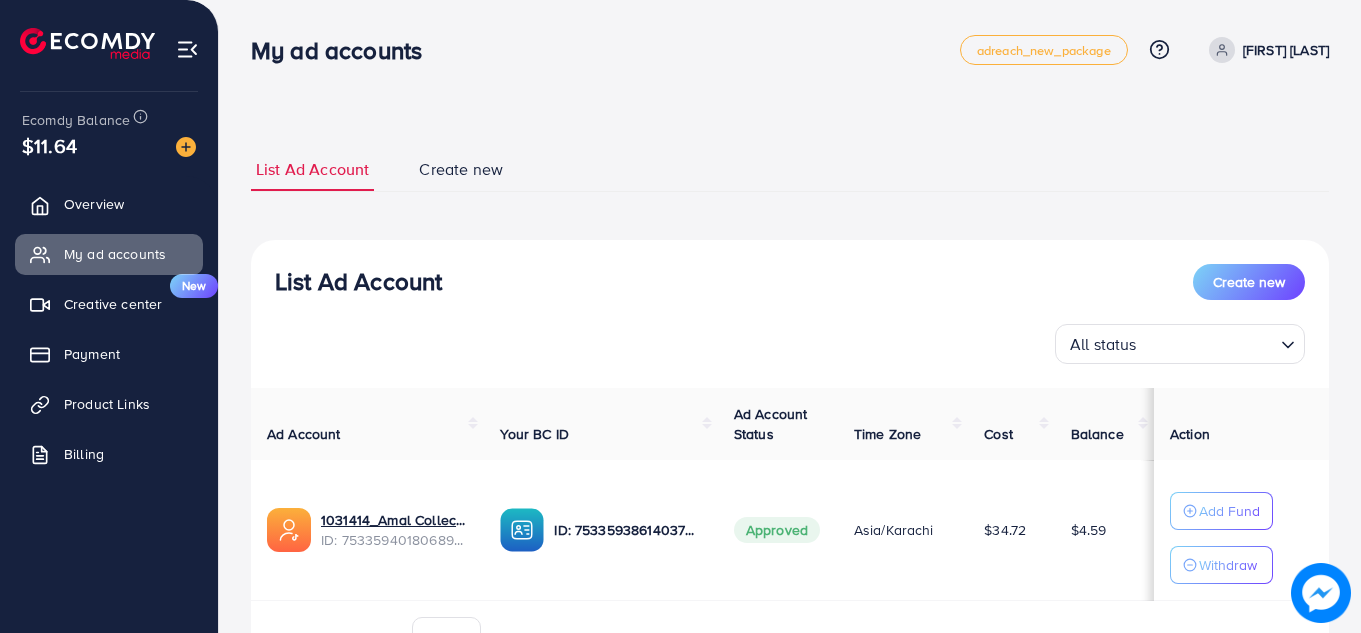 click on "Add Fund   Withdraw" at bounding box center [1241, 530] 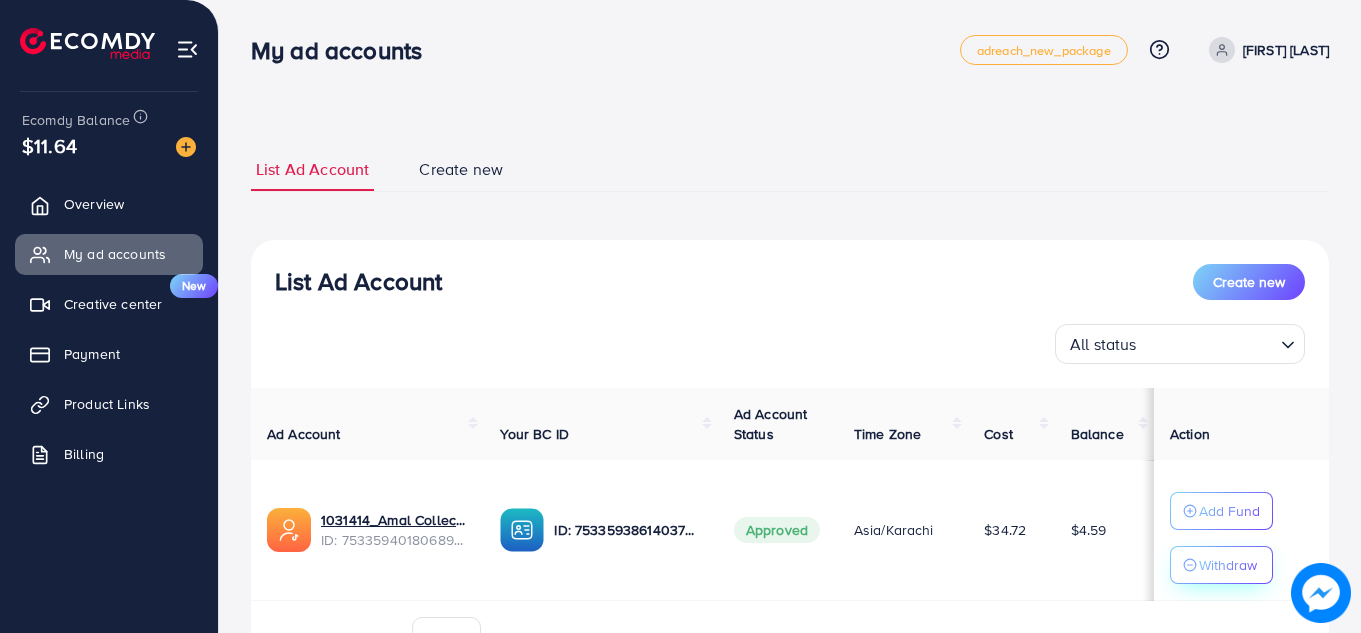 click on "Withdraw" at bounding box center [1228, 565] 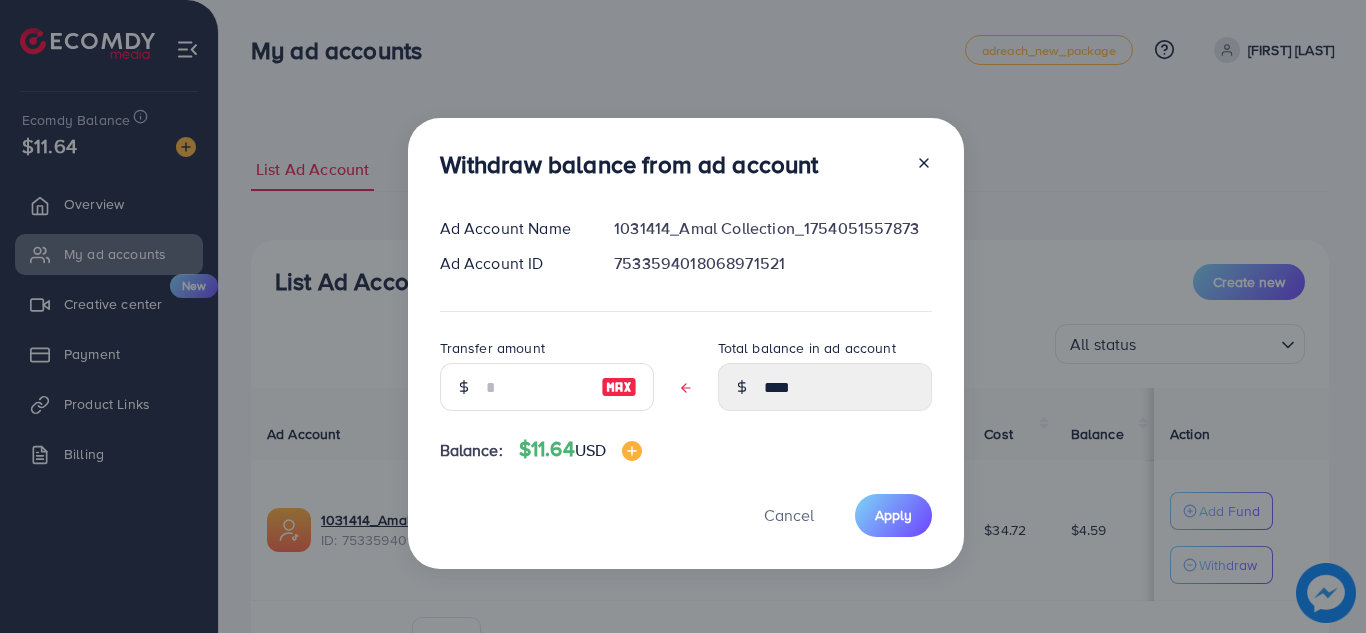 click at bounding box center [619, 387] 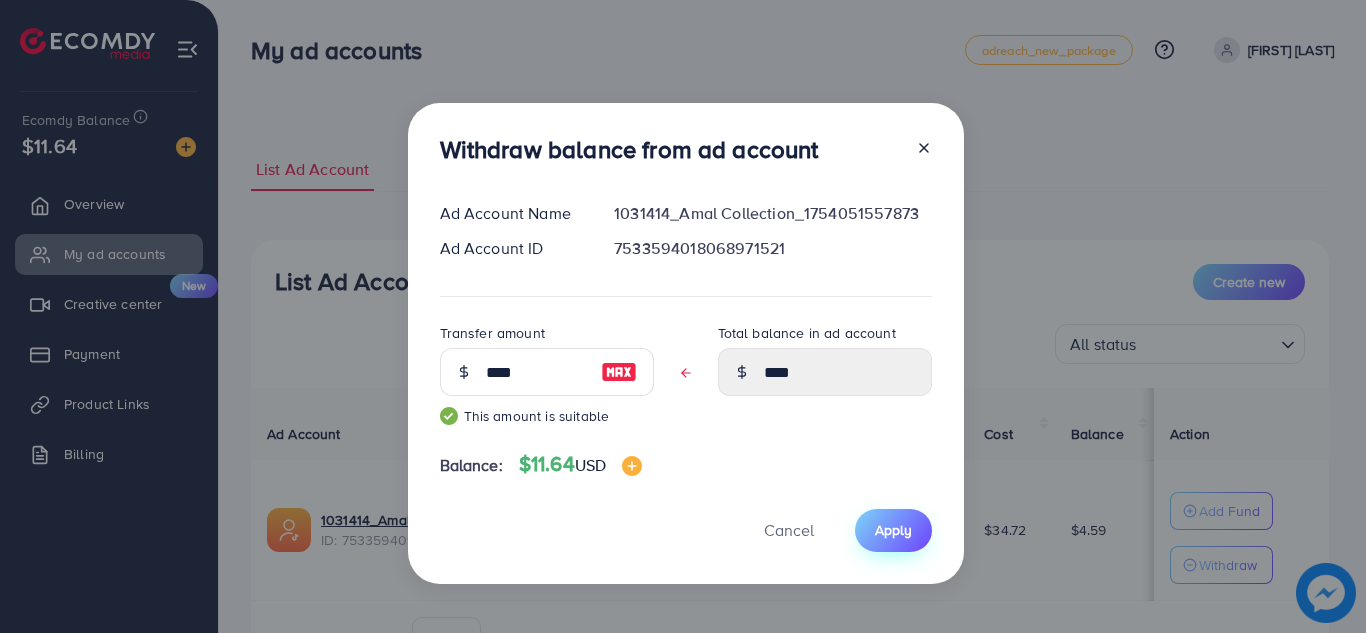 click on "Apply" at bounding box center (893, 530) 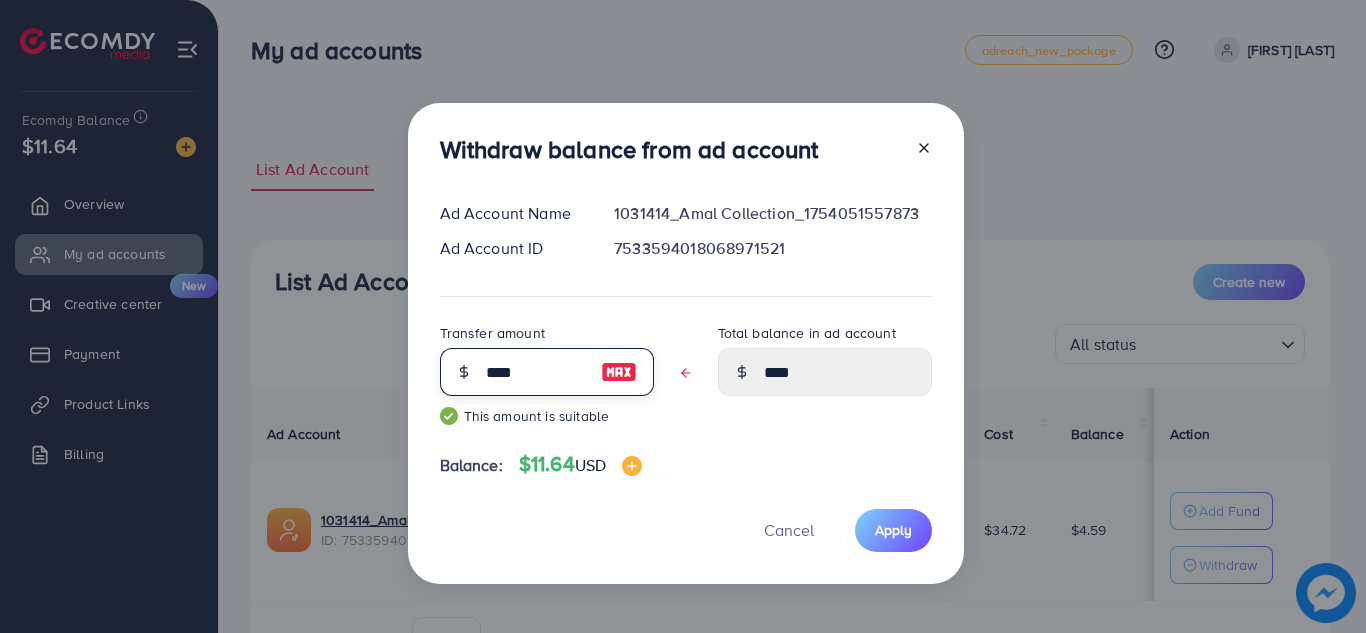 click on "****" at bounding box center (536, 372) 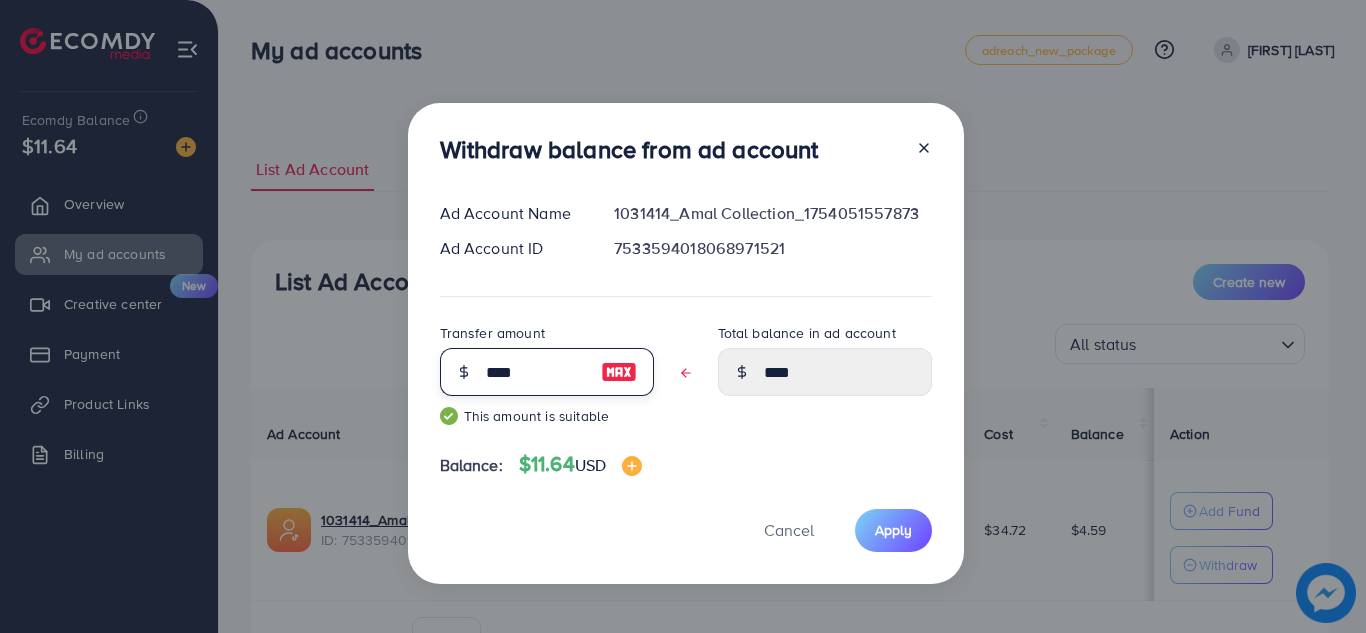 type on "***" 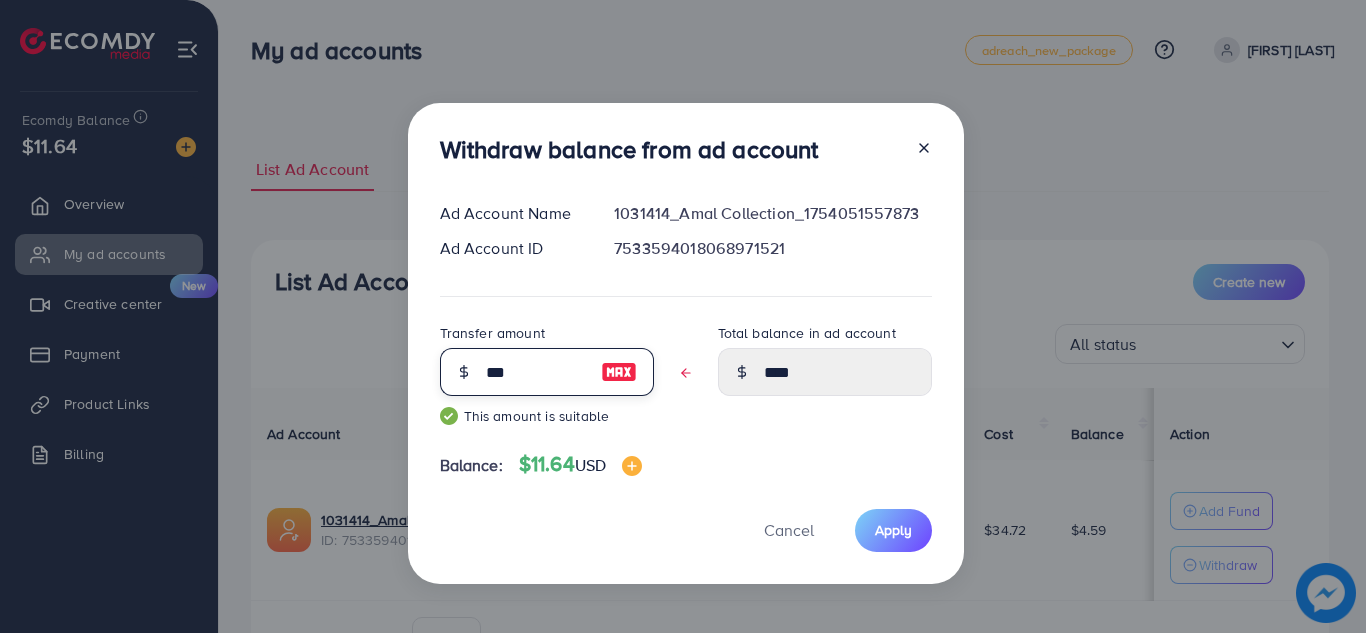 type on "****" 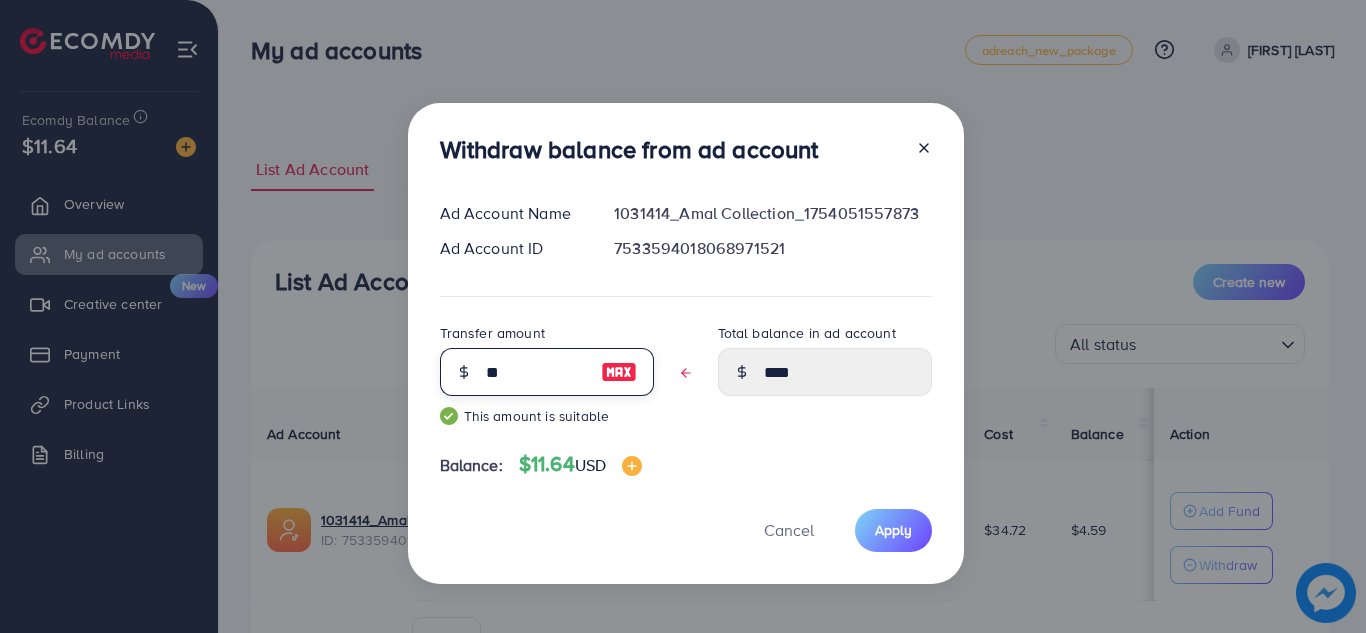 type on "****" 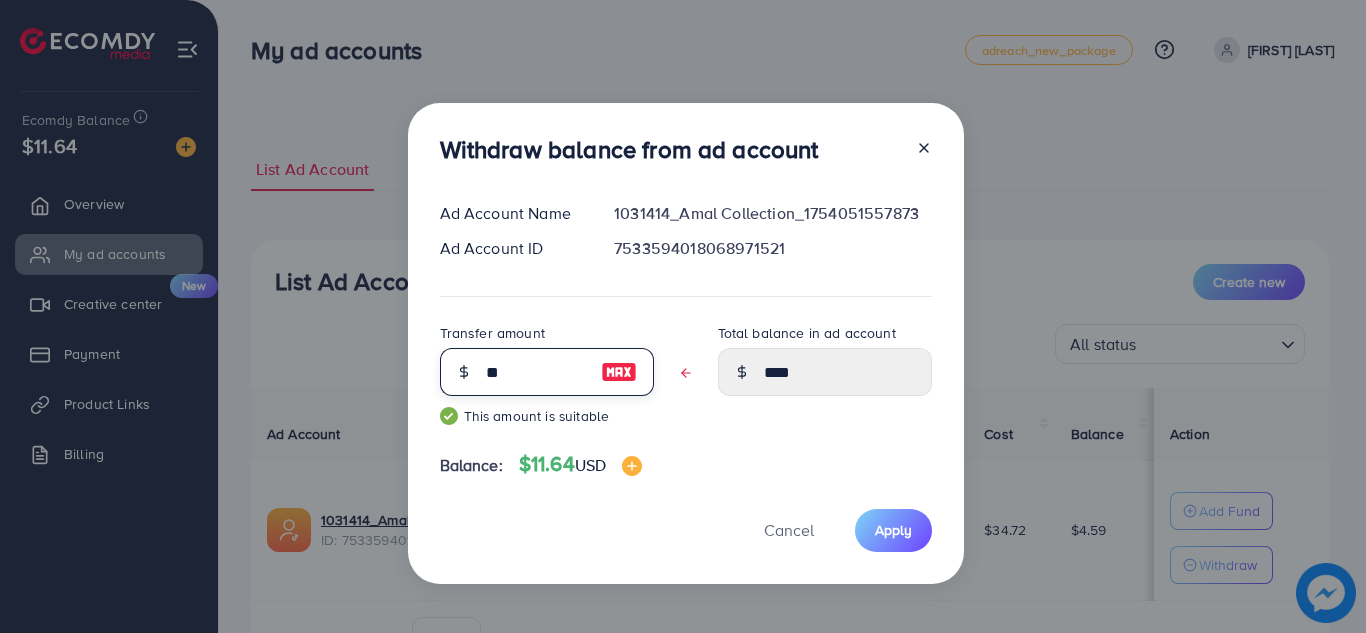 type on "***" 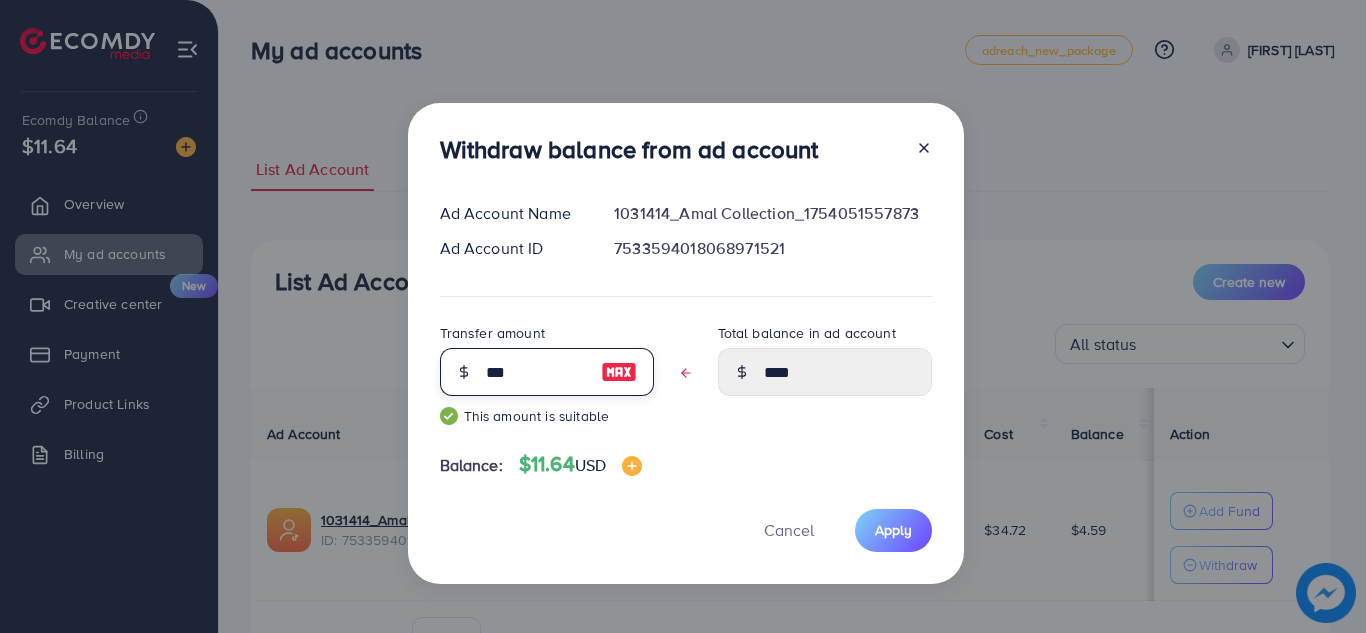 type on "****" 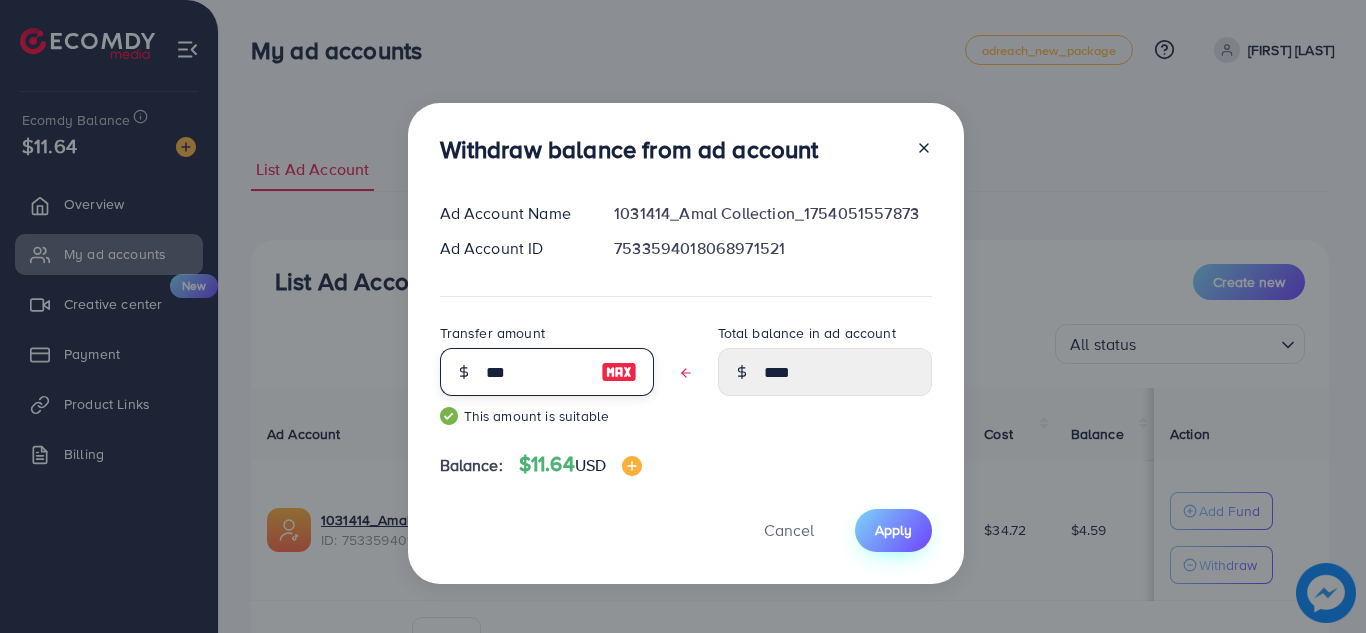 type on "***" 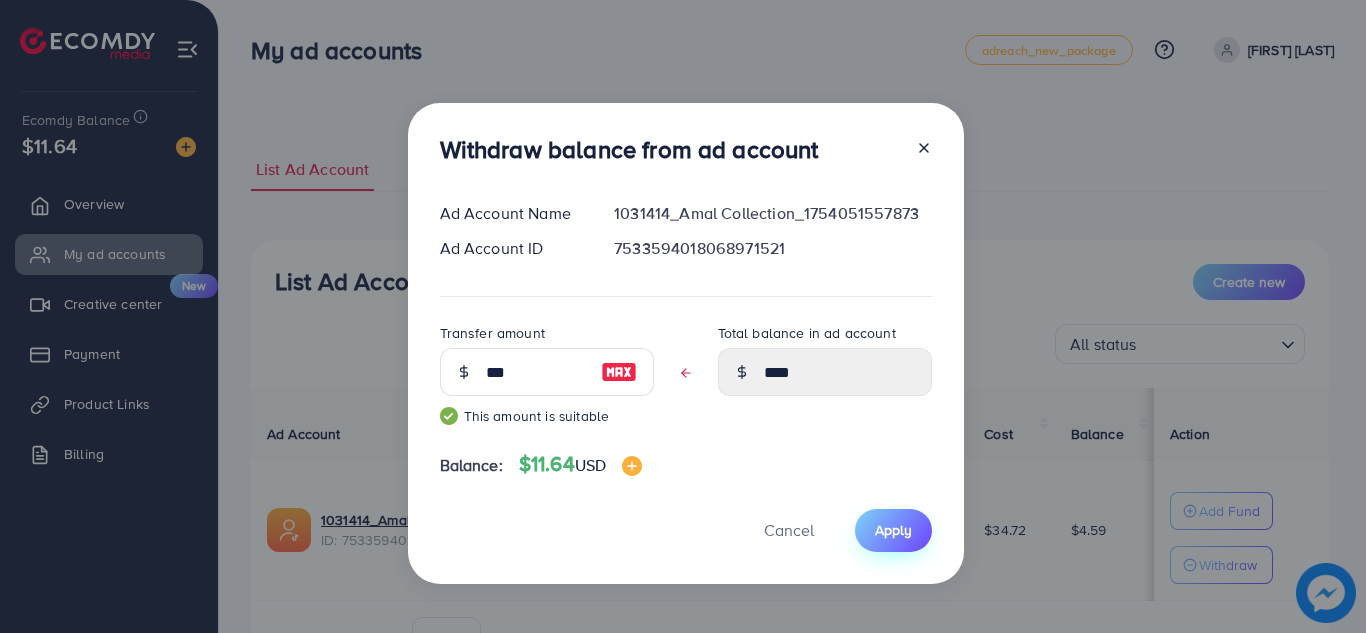 click on "Apply" at bounding box center [893, 530] 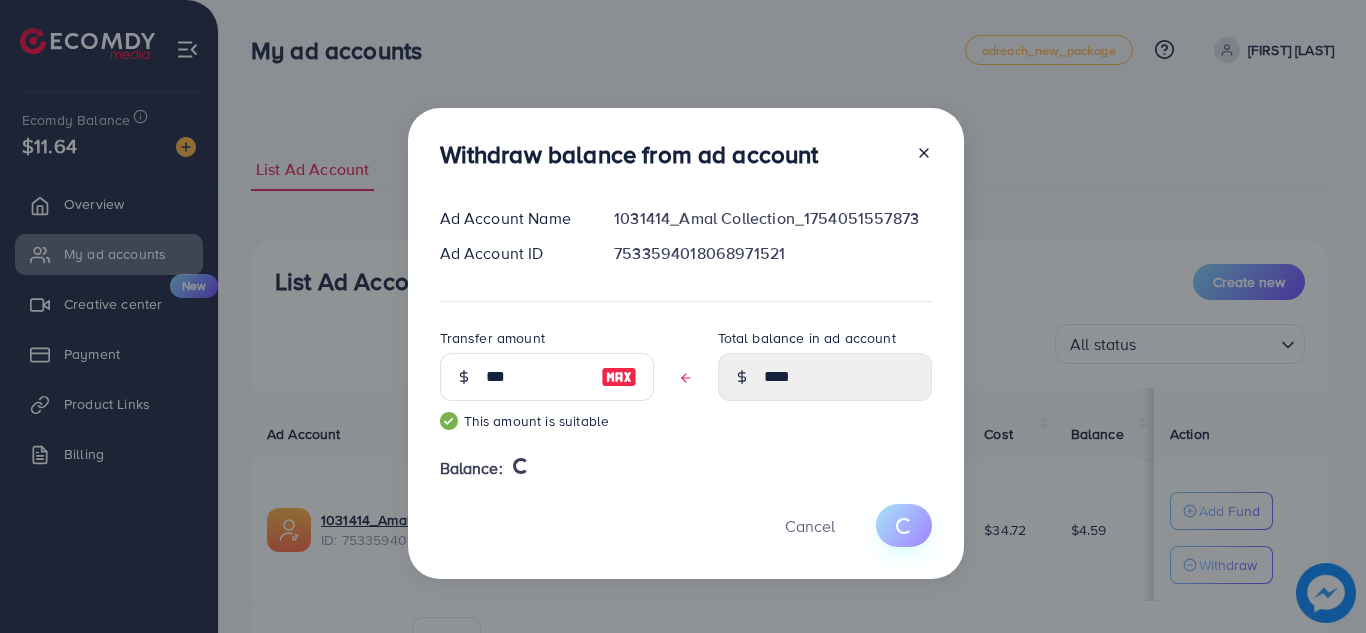 type 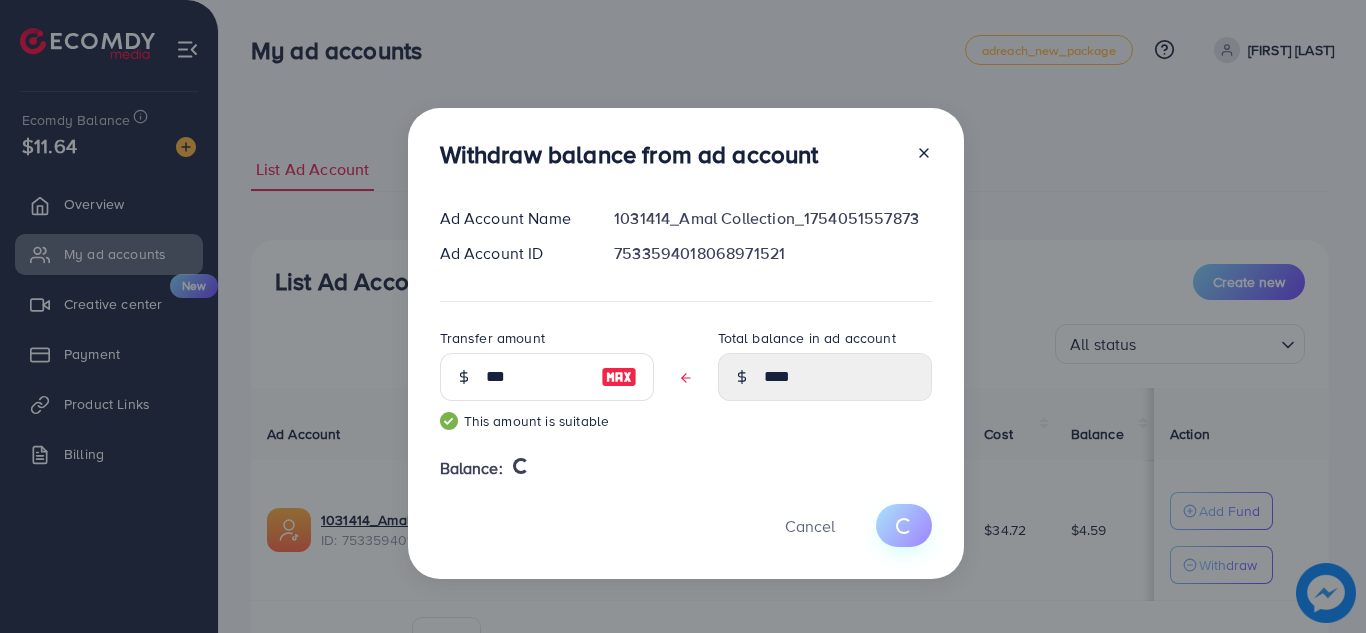 type on "****" 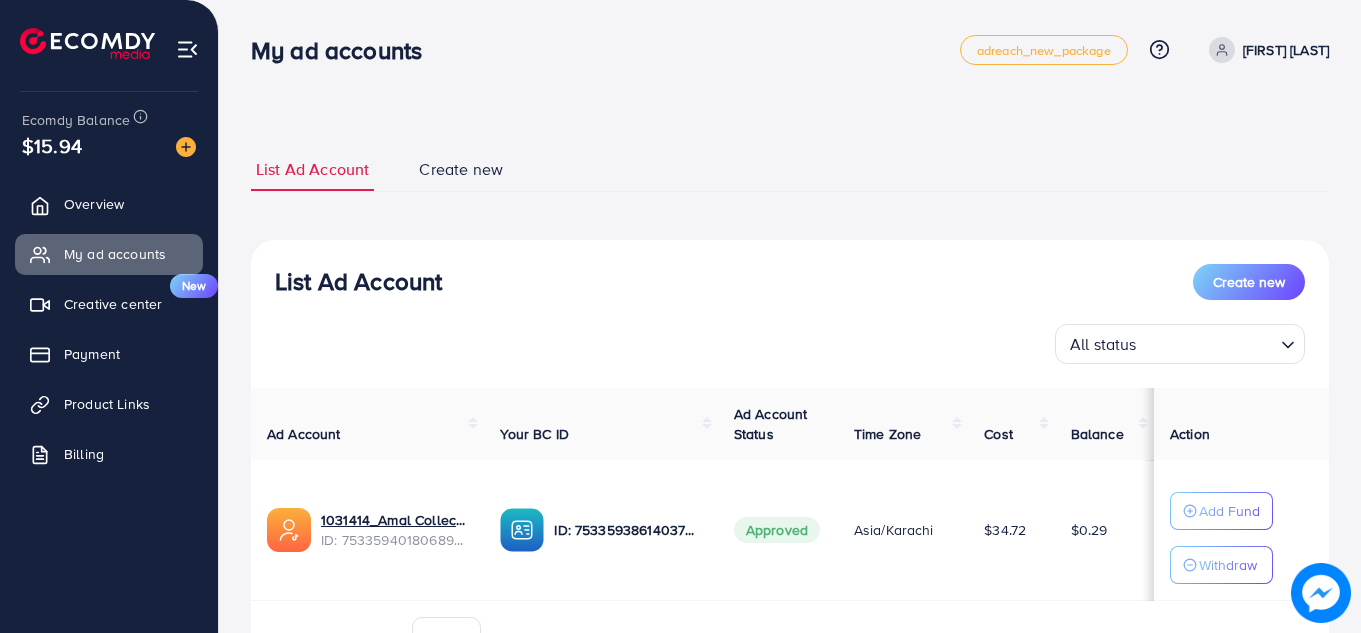 click on "Asia/Karachi" at bounding box center (894, 530) 